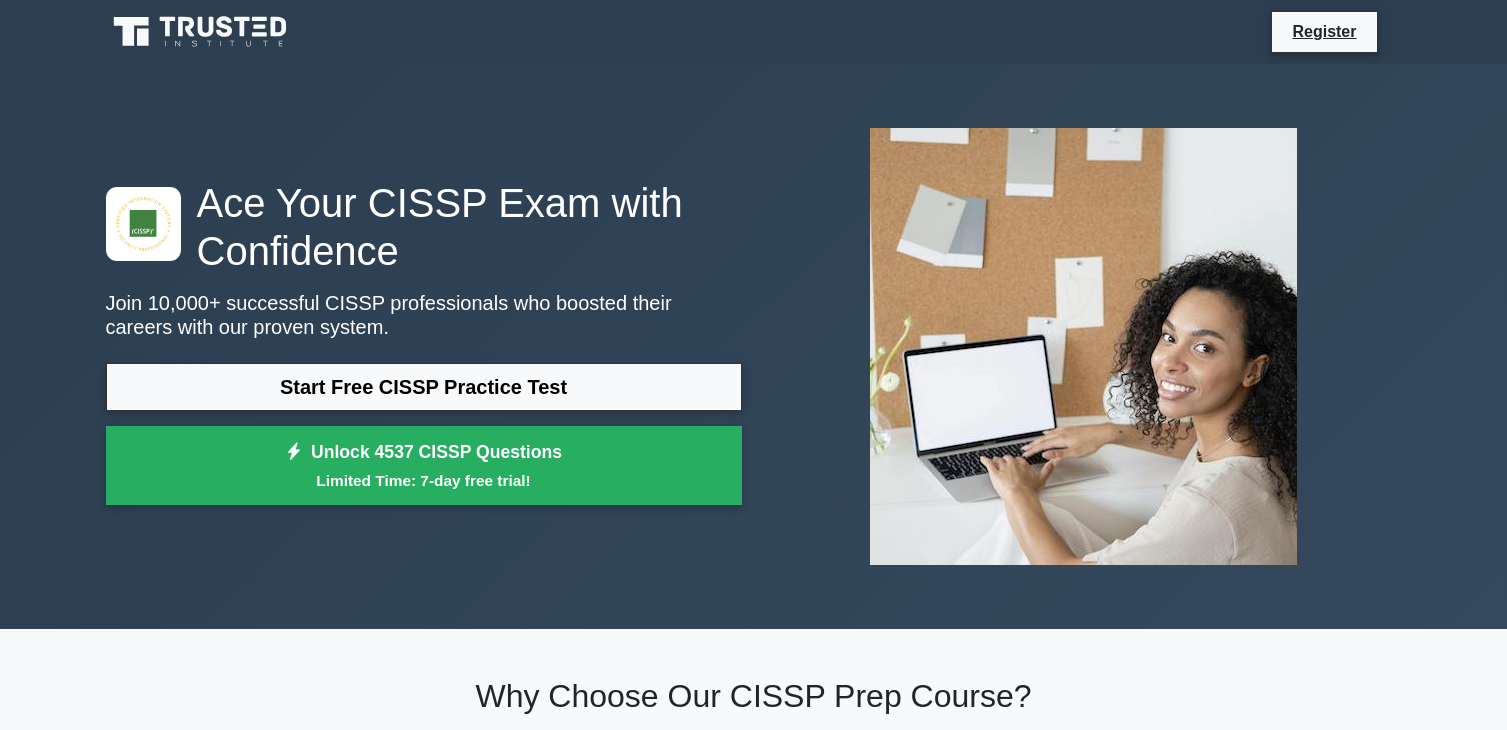 scroll, scrollTop: 184, scrollLeft: 0, axis: vertical 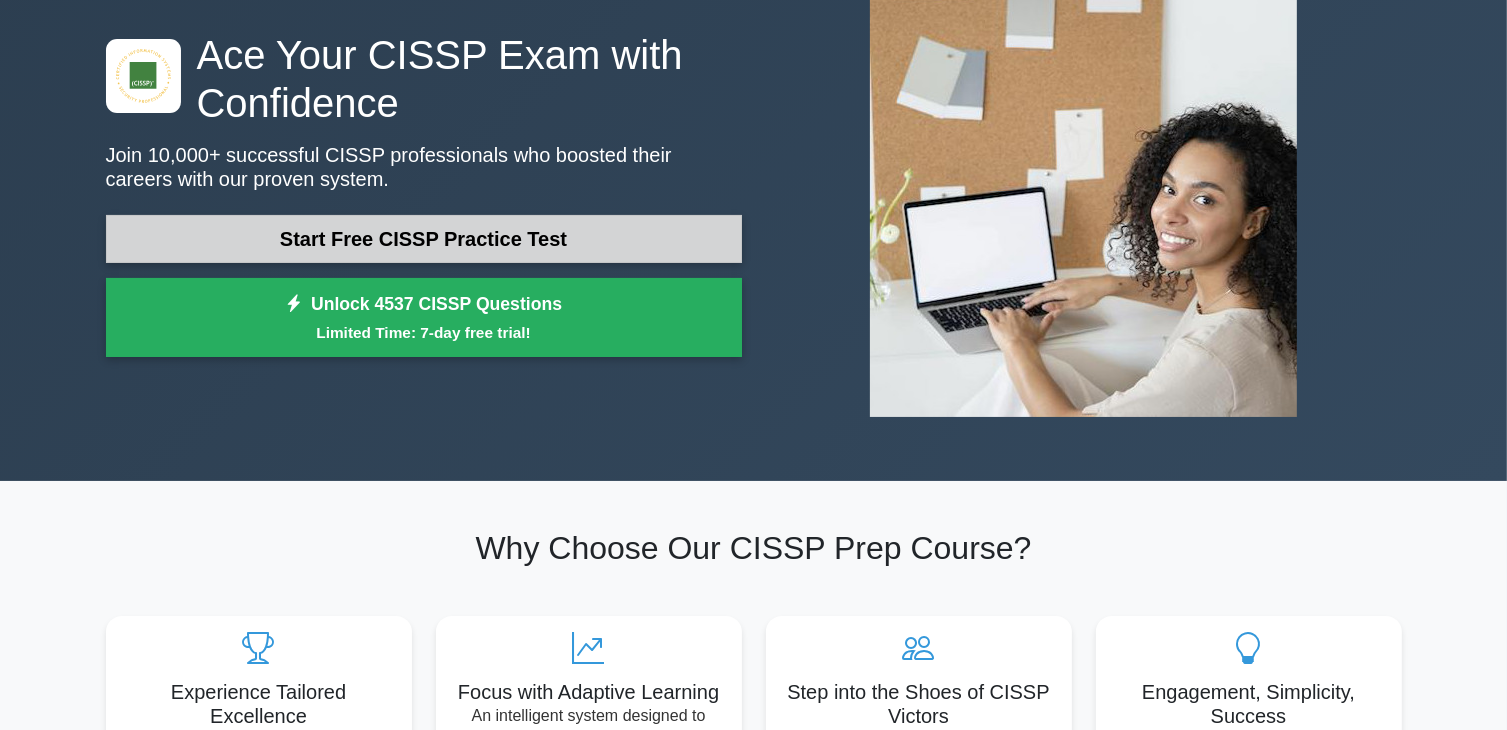 click on "Start Free CISSP Practice Test" at bounding box center (424, 239) 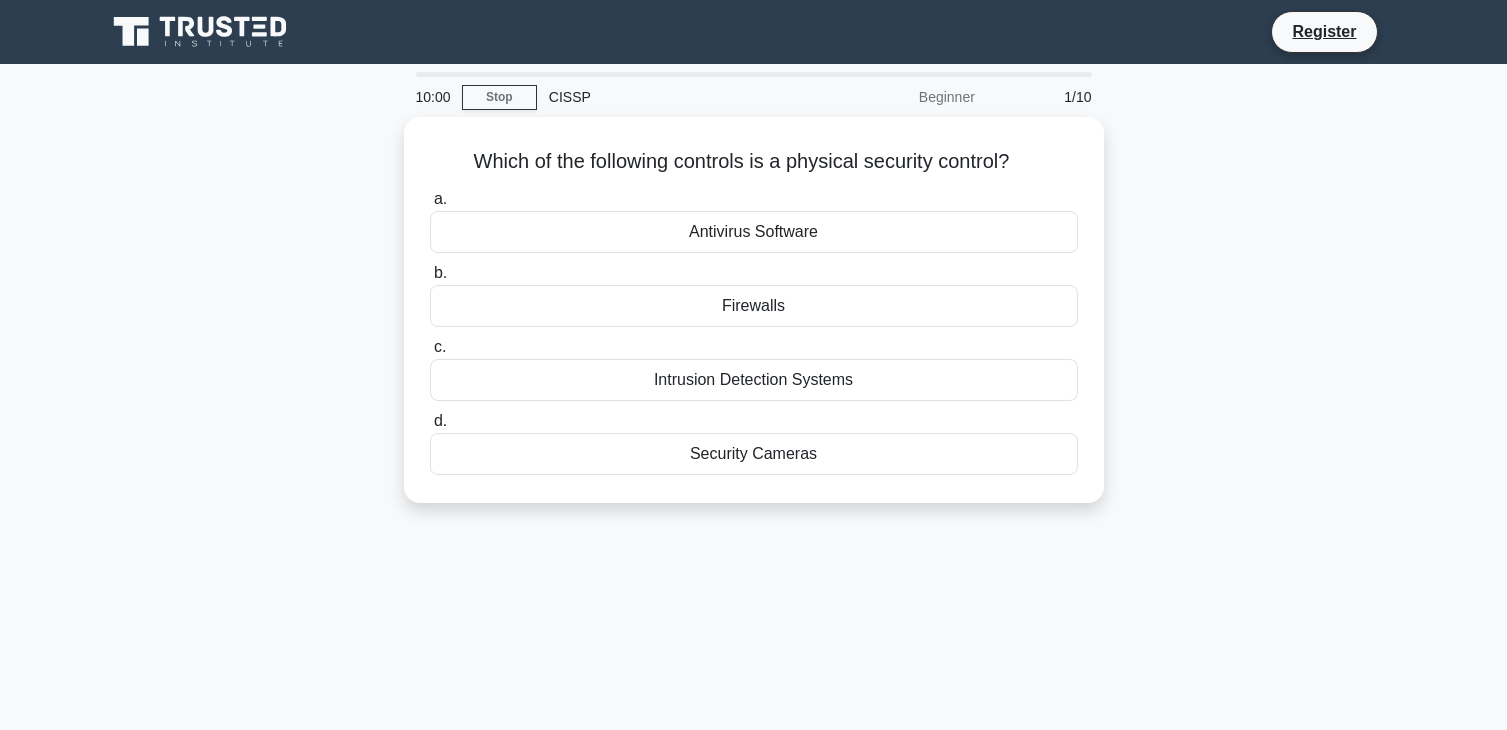 scroll, scrollTop: 0, scrollLeft: 0, axis: both 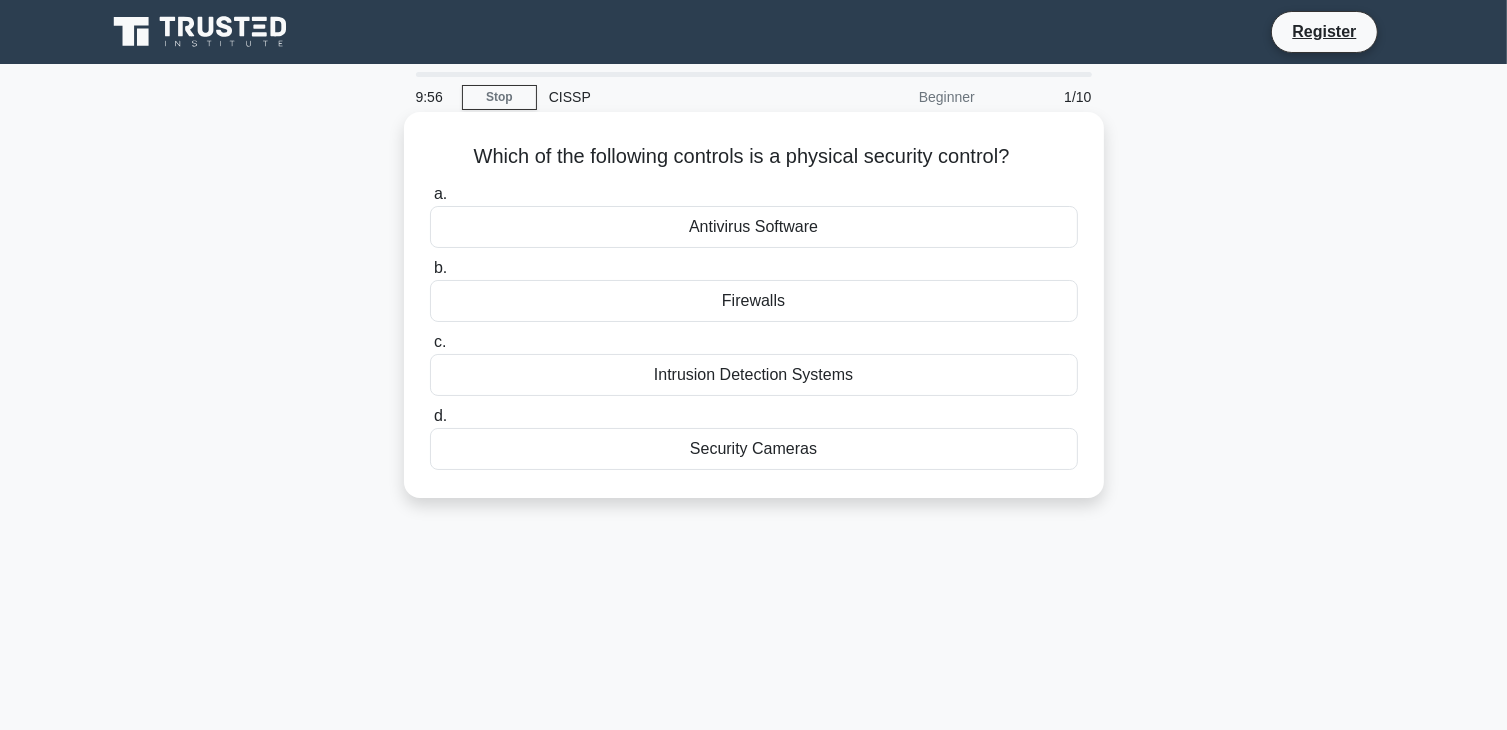 click on "Security Cameras" at bounding box center (754, 449) 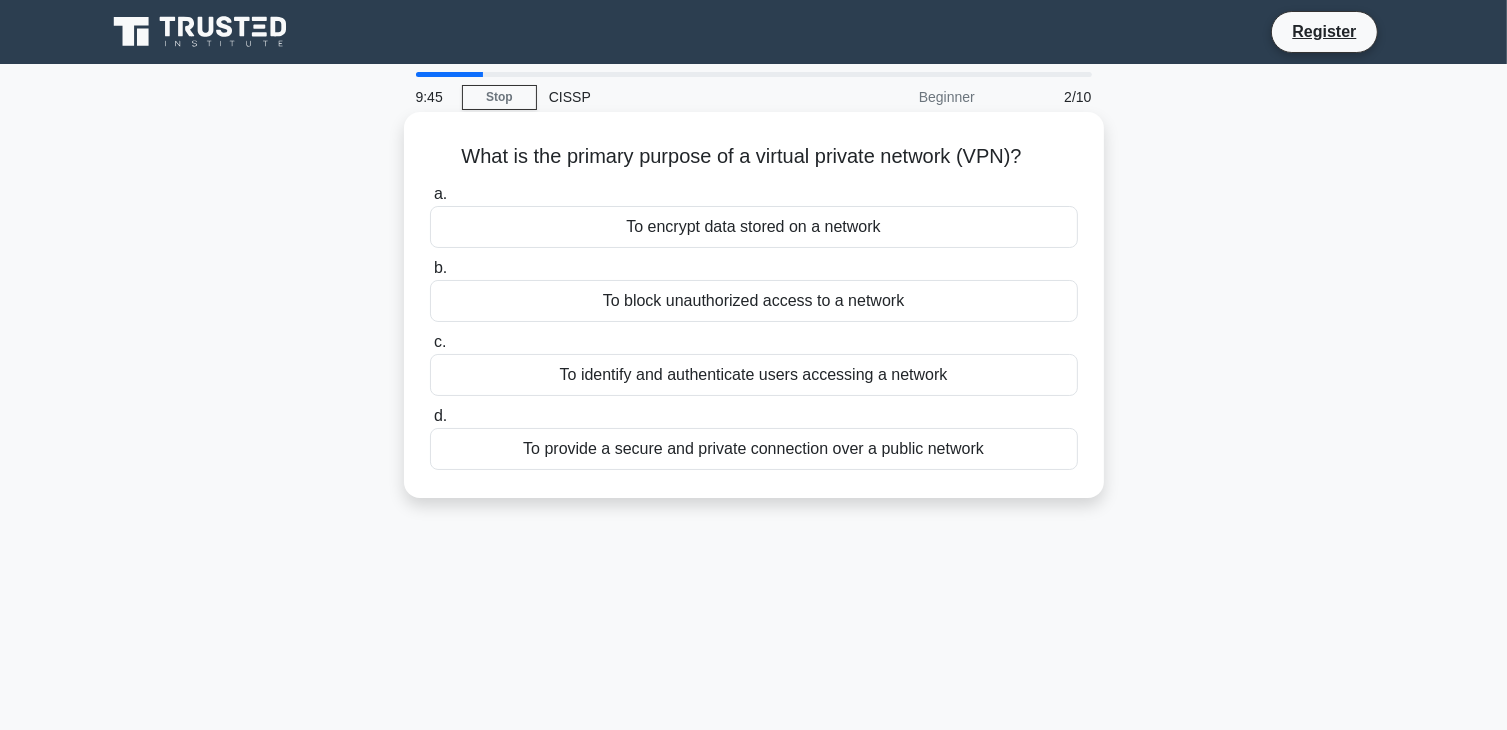 click on "To provide a secure and private connection over a public network" at bounding box center (754, 449) 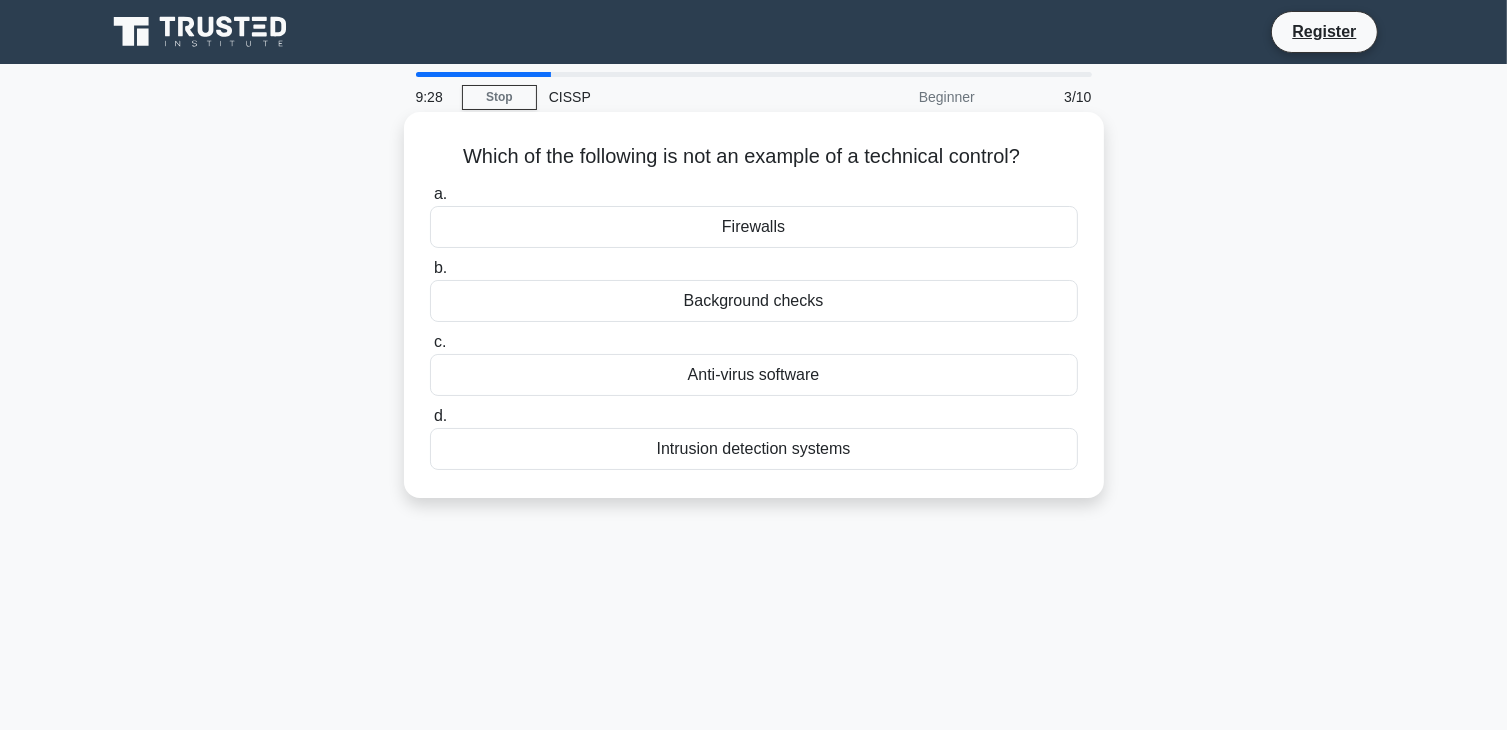 click on "Background checks" at bounding box center [754, 301] 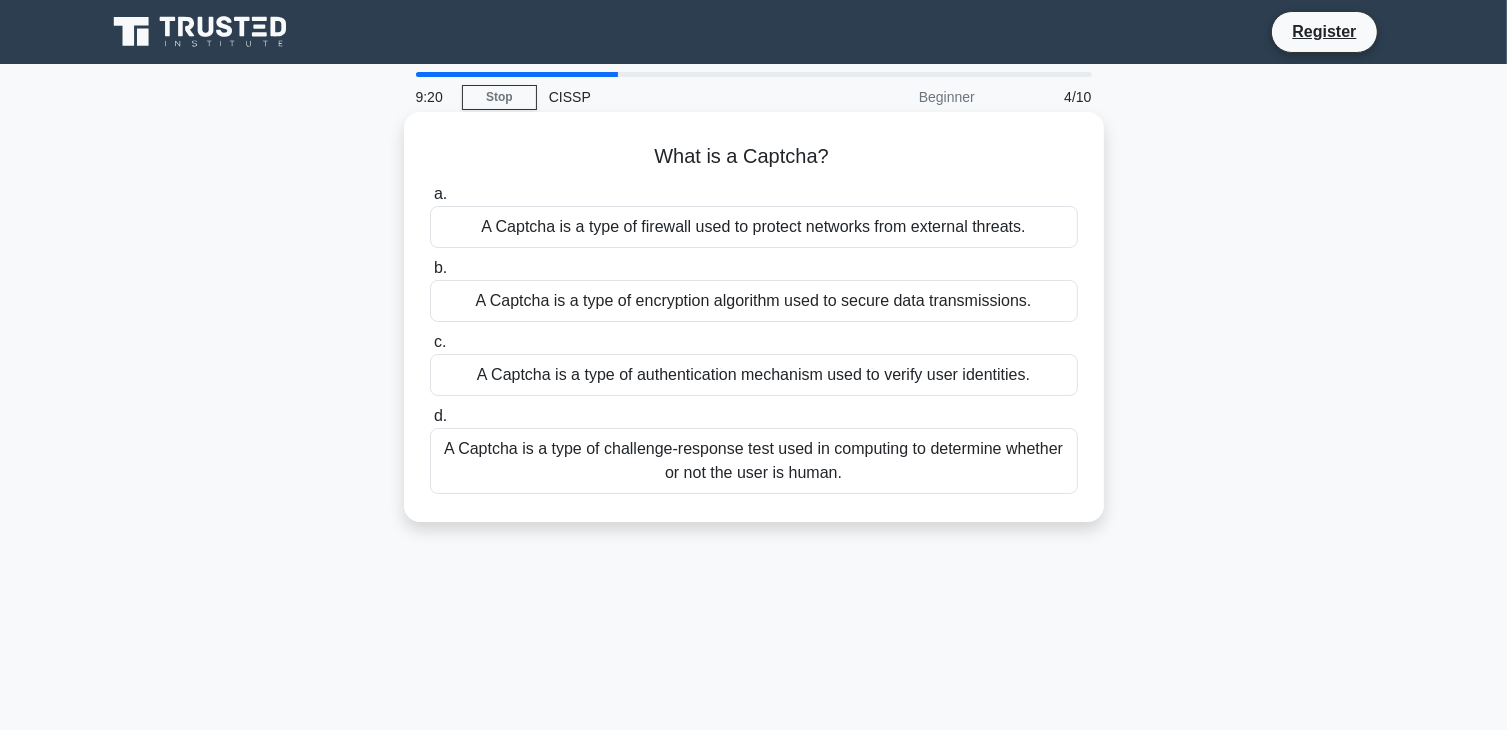 click on "A Captcha is a type of challenge-response test used in computing to determine whether or not the user is human." at bounding box center [754, 461] 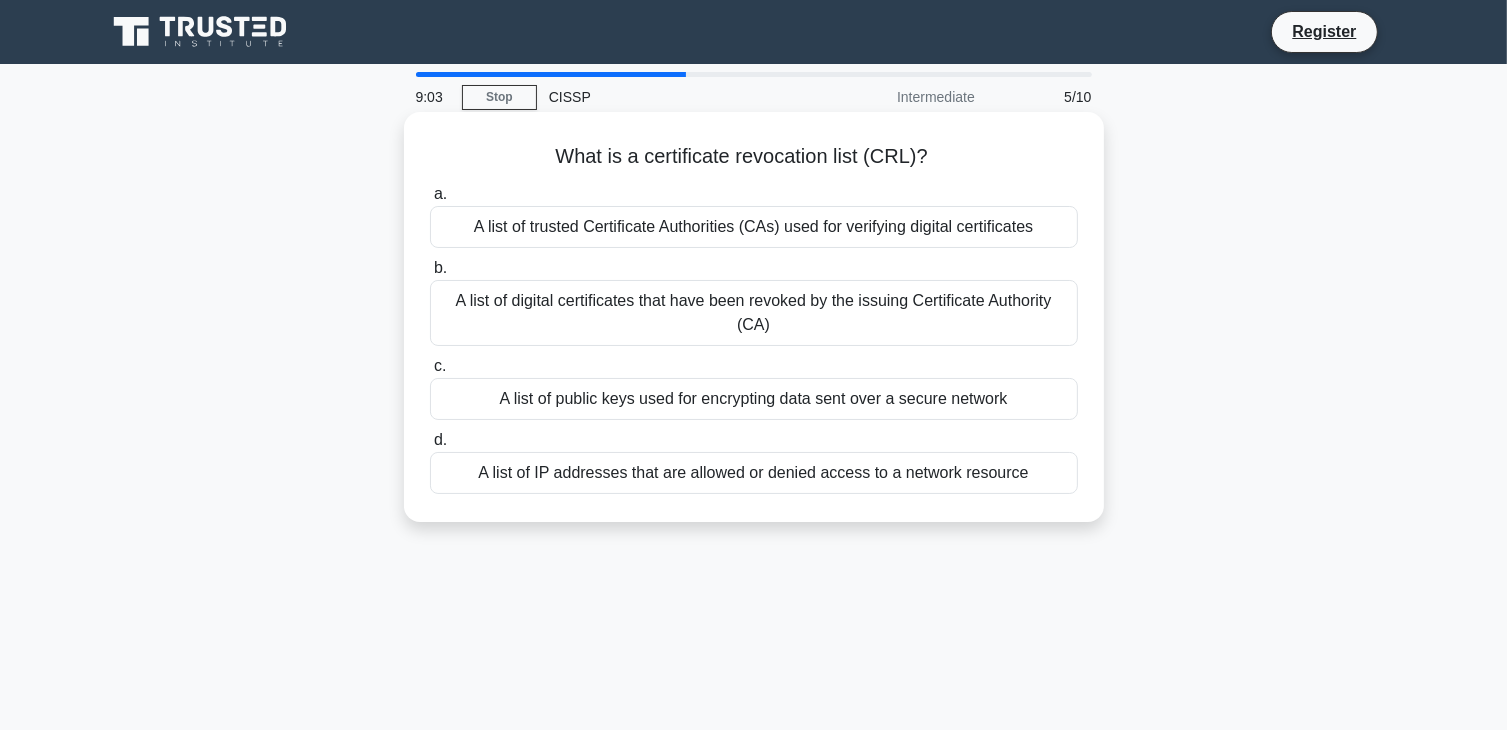 click on "A list of digital certificates that have been revoked by the issuing Certificate Authority (CA)" at bounding box center (754, 313) 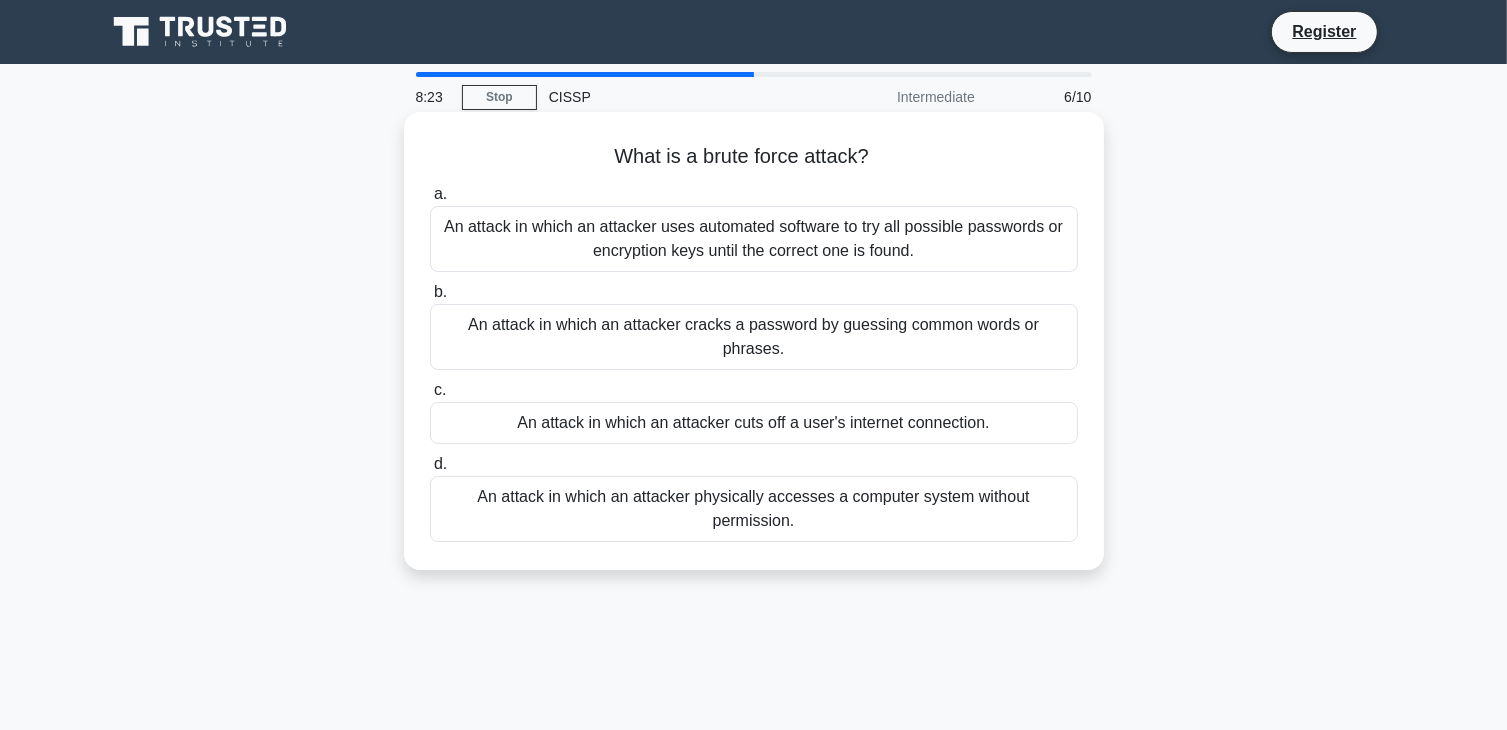 click on "An attack in which an attacker uses automated software to try all possible passwords or encryption keys until the correct one is found." at bounding box center [754, 239] 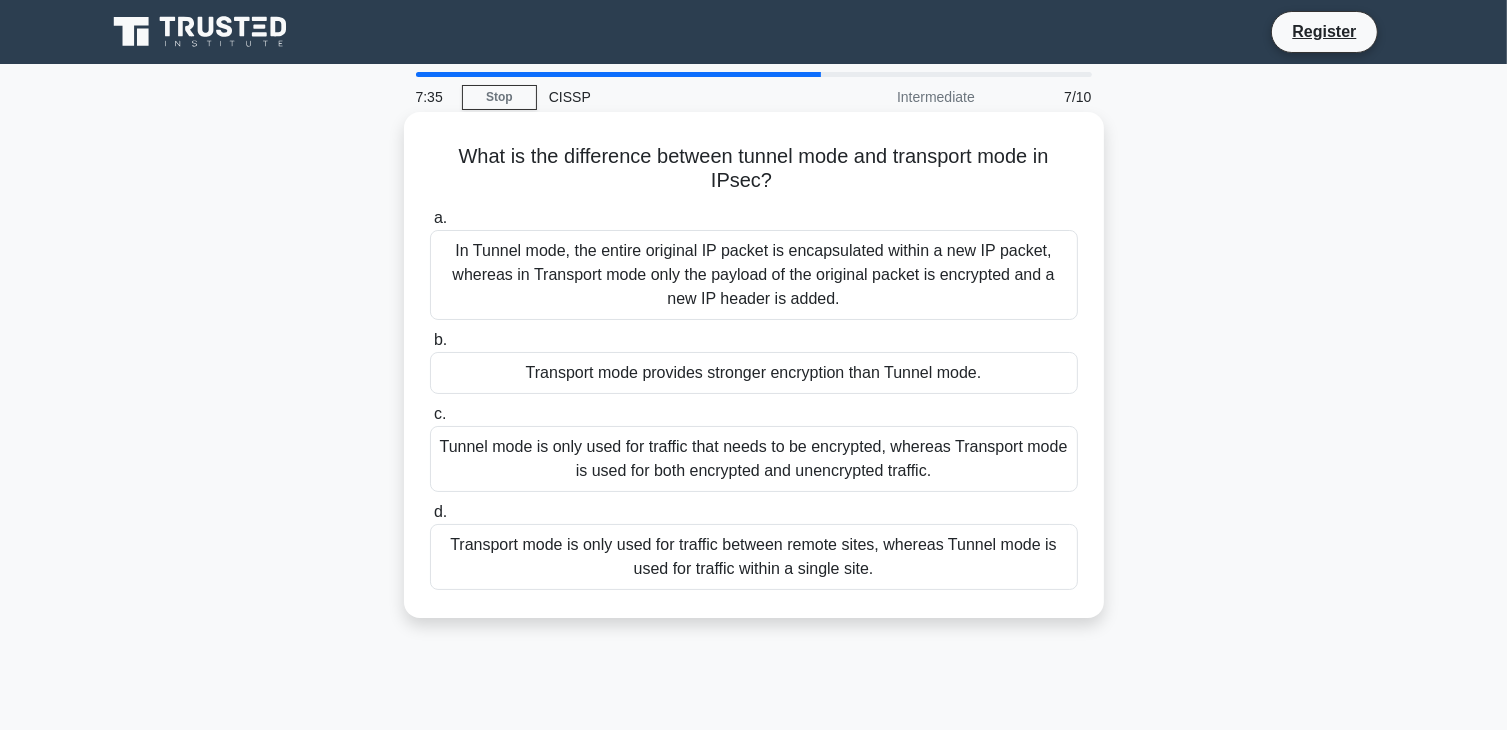 click on "Tunnel mode is only used for traffic that needs to be encrypted, whereas Transport mode is used for both encrypted and unencrypted traffic." at bounding box center [754, 459] 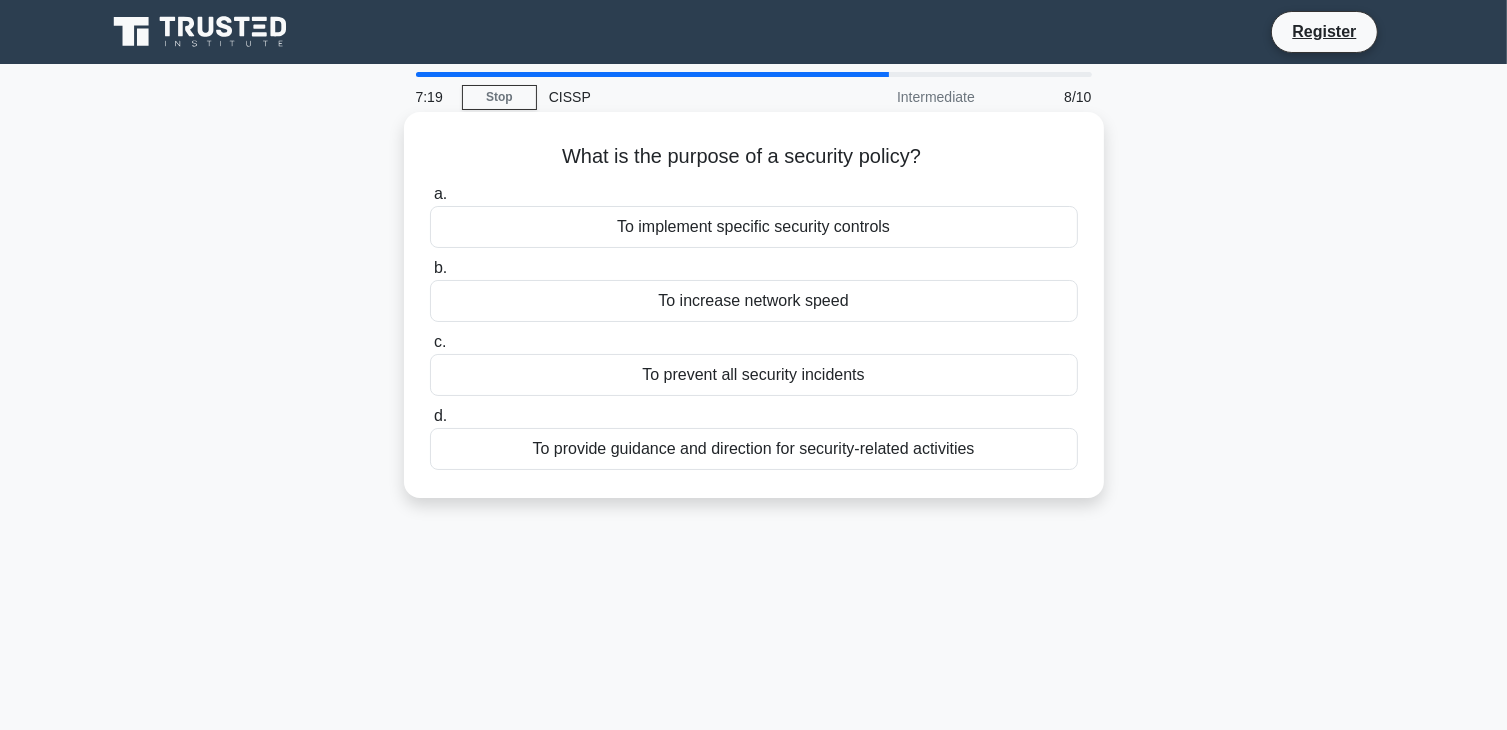 click on "To provide guidance and direction for security-related activities" at bounding box center (754, 449) 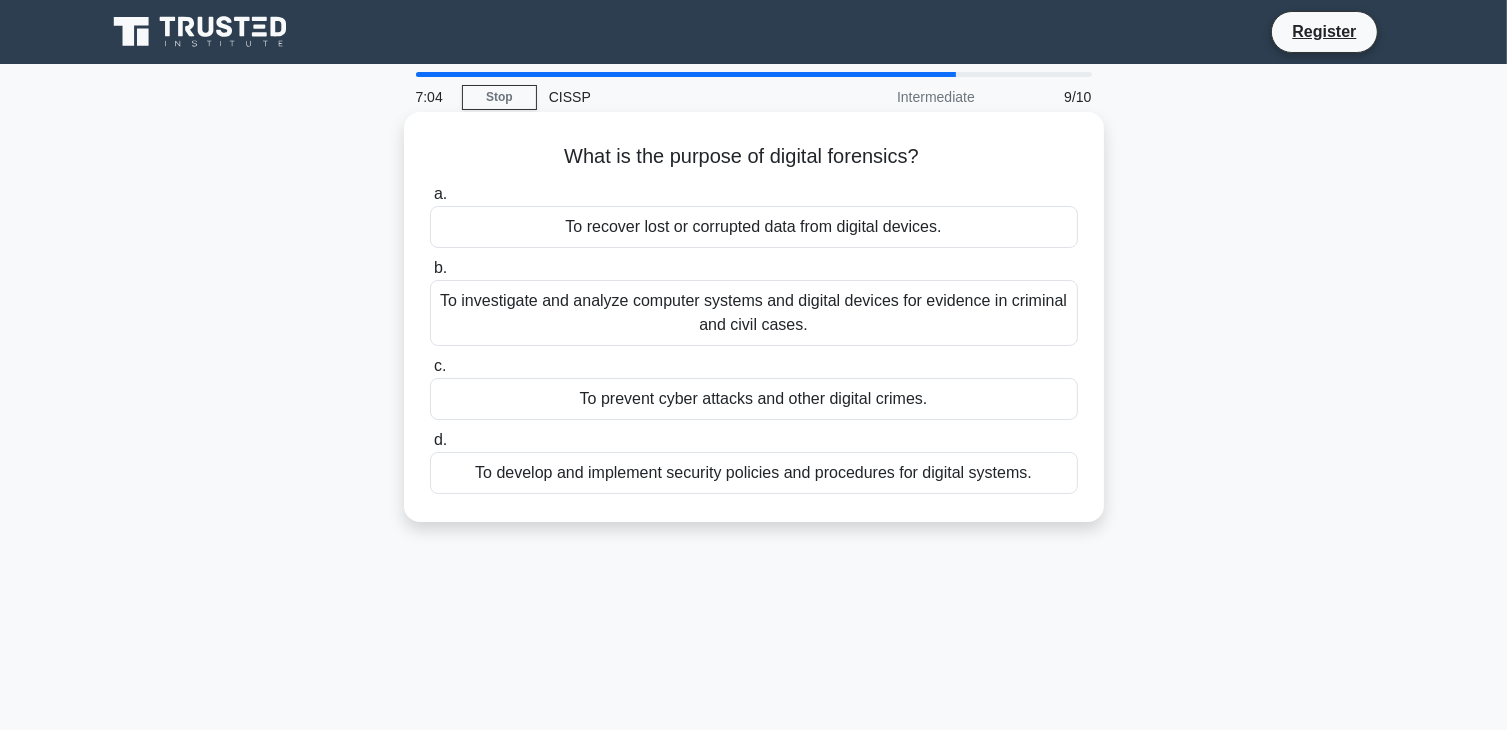 click on "To investigate and analyze computer systems and digital devices for evidence in criminal and civil cases." at bounding box center [754, 313] 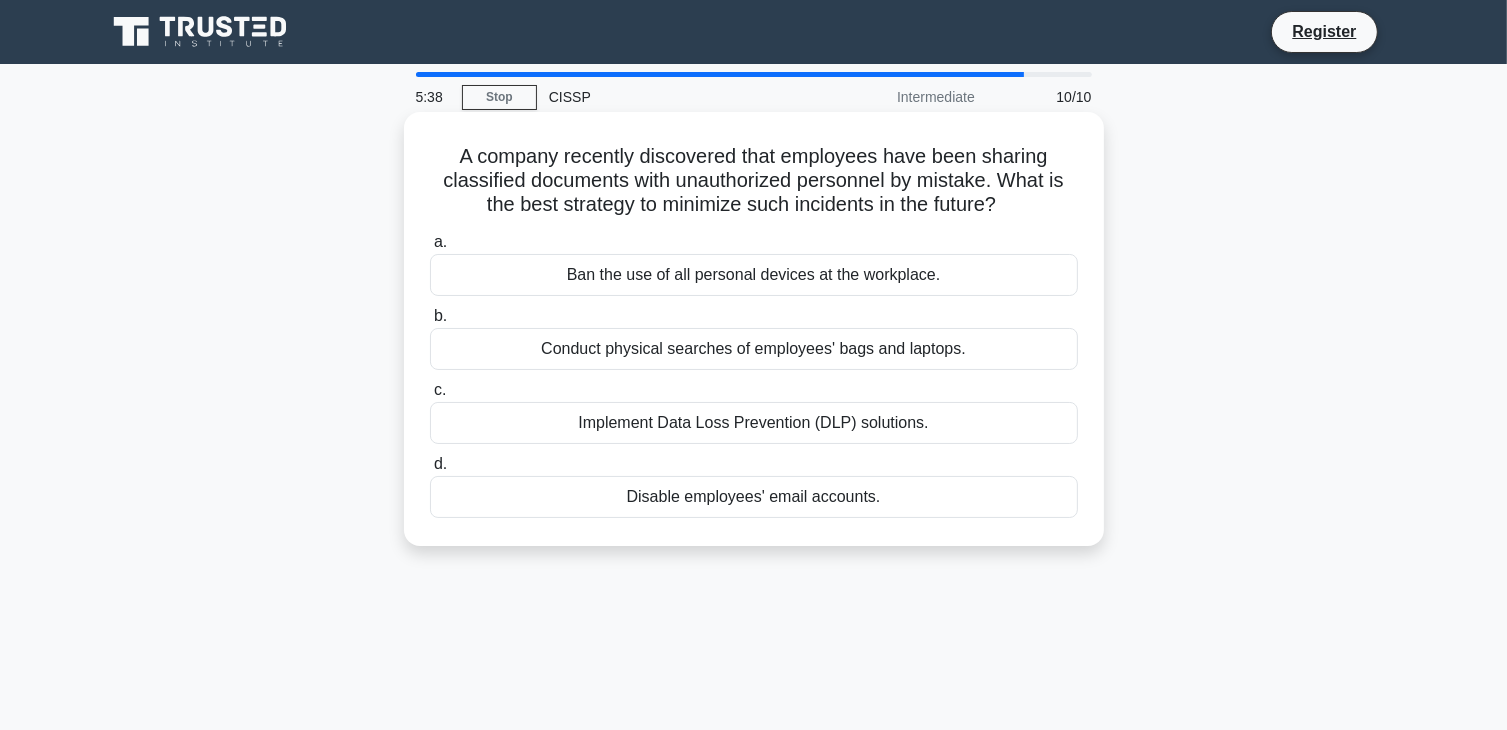 click on "Implement Data Loss Prevention (DLP) solutions." at bounding box center [754, 423] 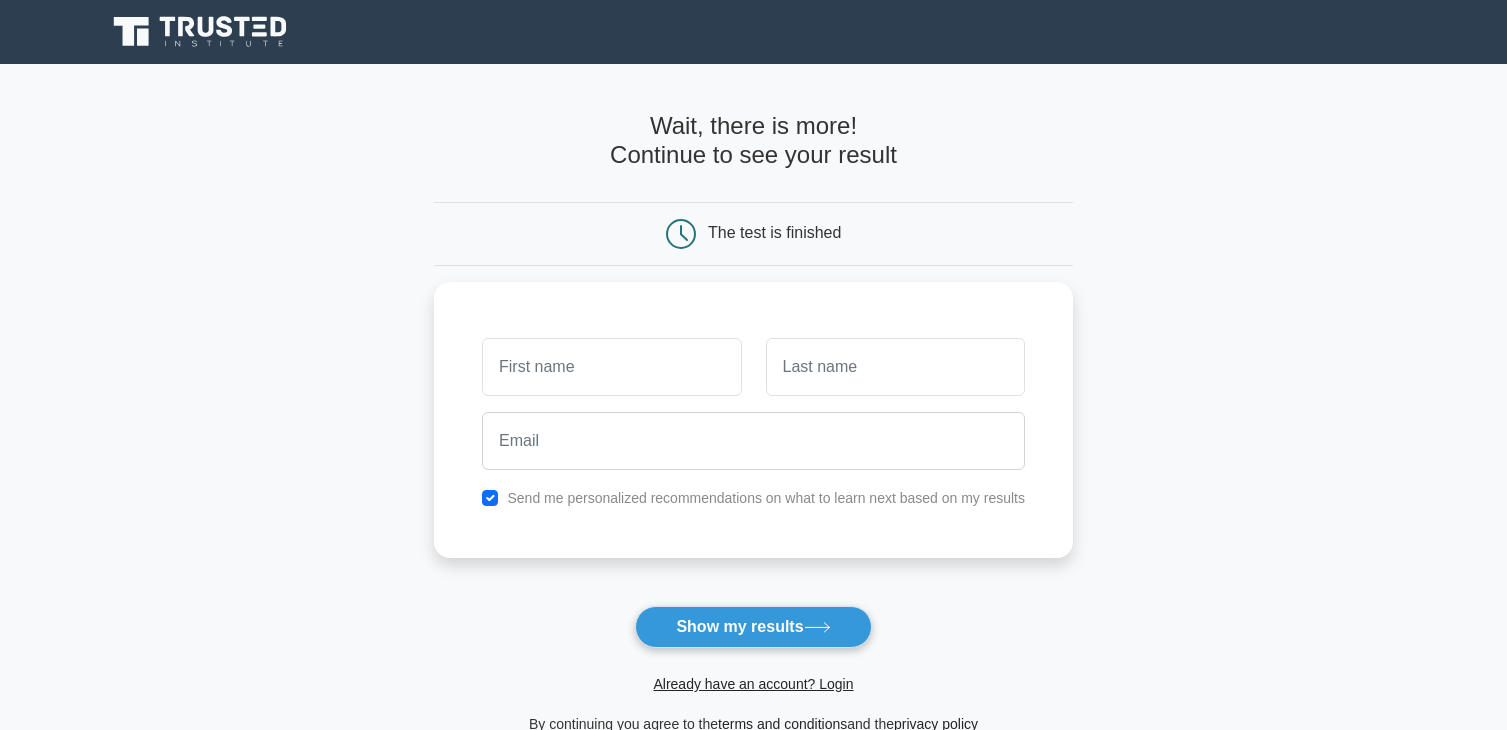scroll, scrollTop: 0, scrollLeft: 0, axis: both 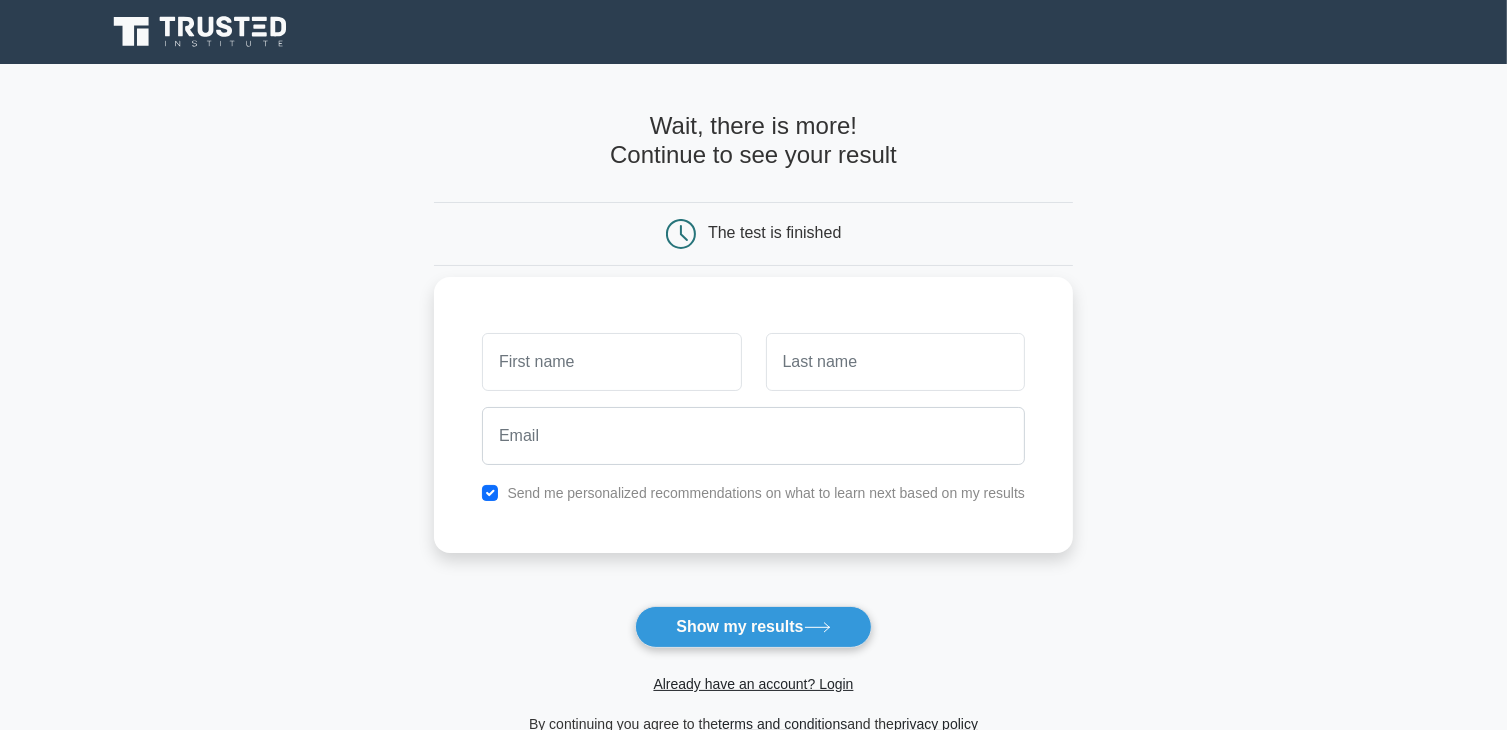click at bounding box center (611, 362) 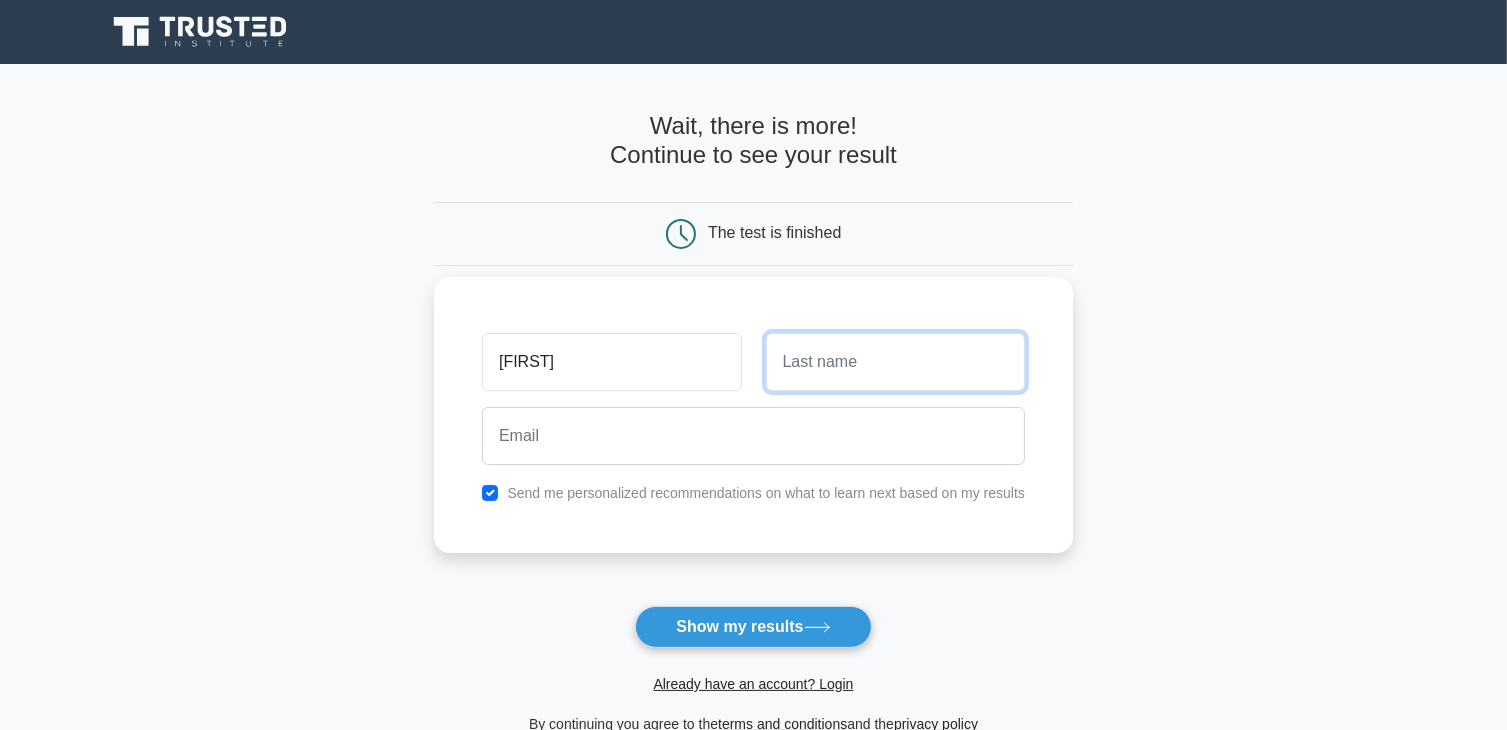 click at bounding box center (895, 362) 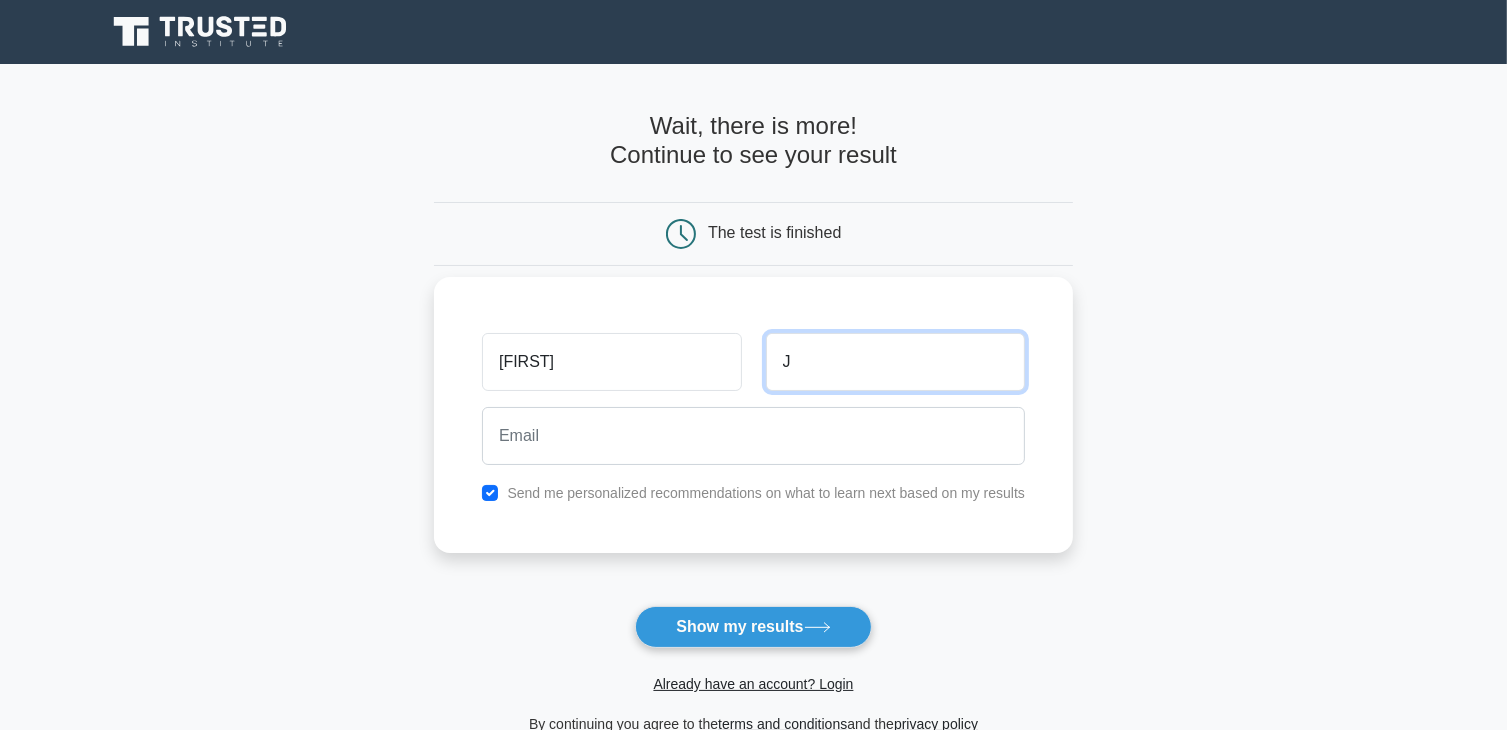 type on "J" 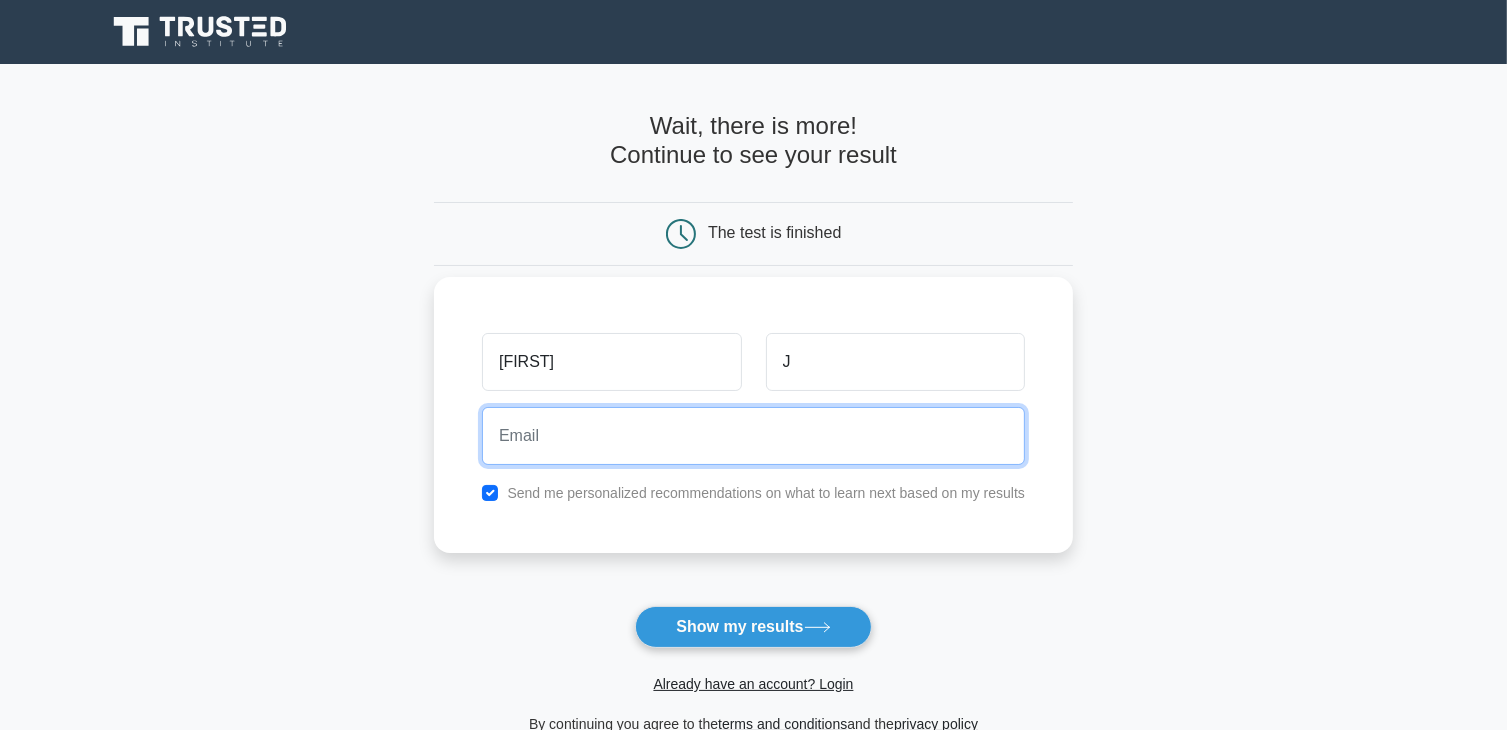 click at bounding box center (753, 436) 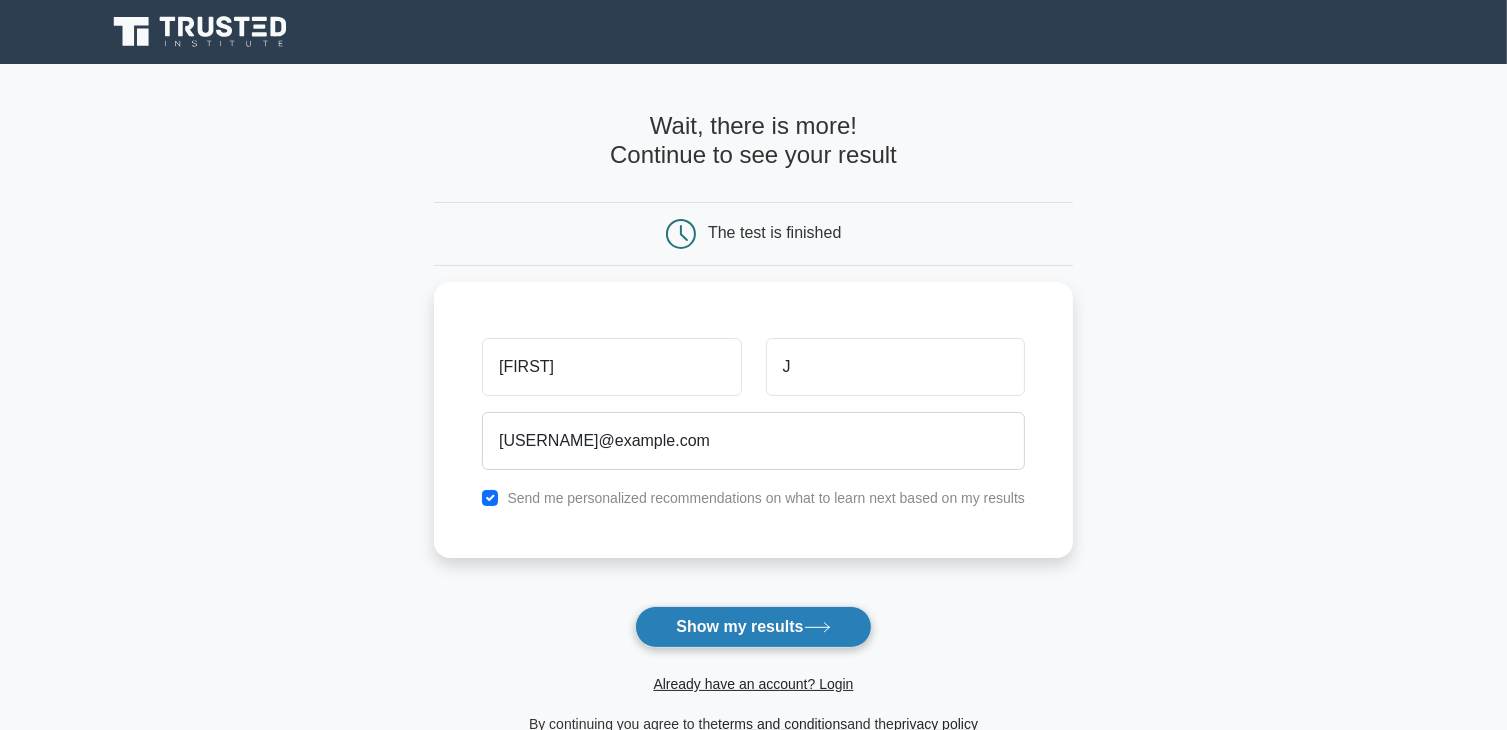 click on "Show my results" at bounding box center [753, 627] 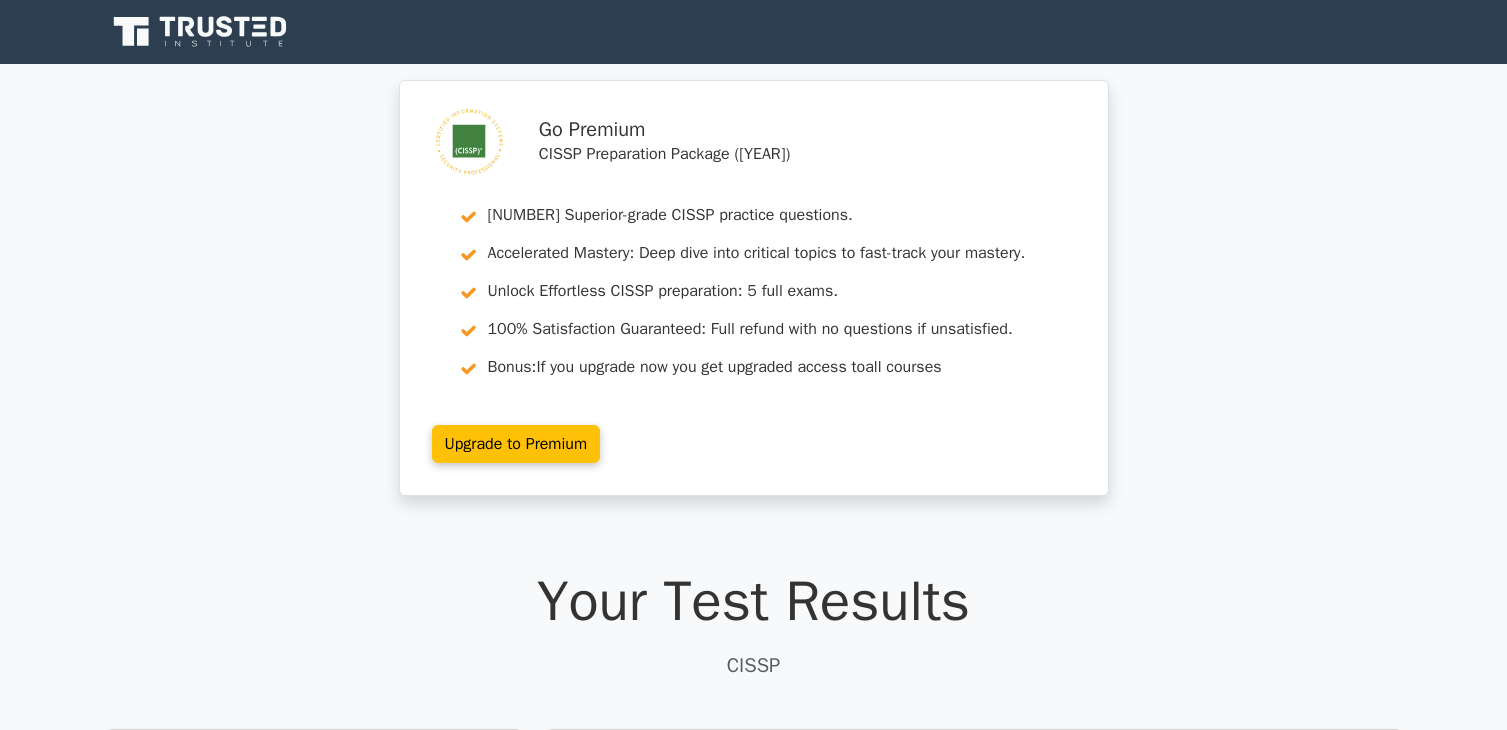 scroll, scrollTop: 0, scrollLeft: 0, axis: both 